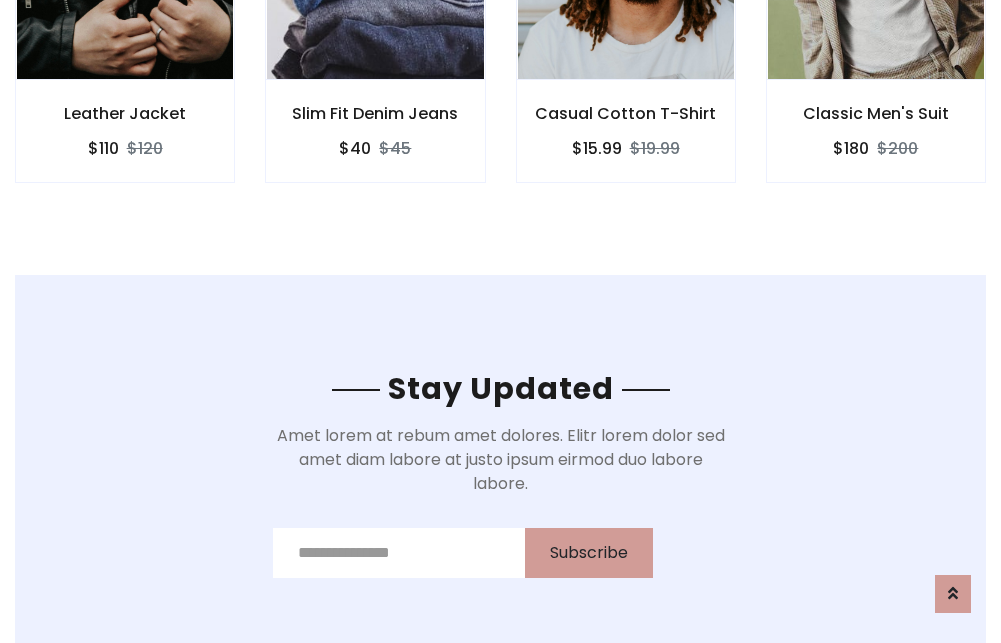 scroll, scrollTop: 3012, scrollLeft: 0, axis: vertical 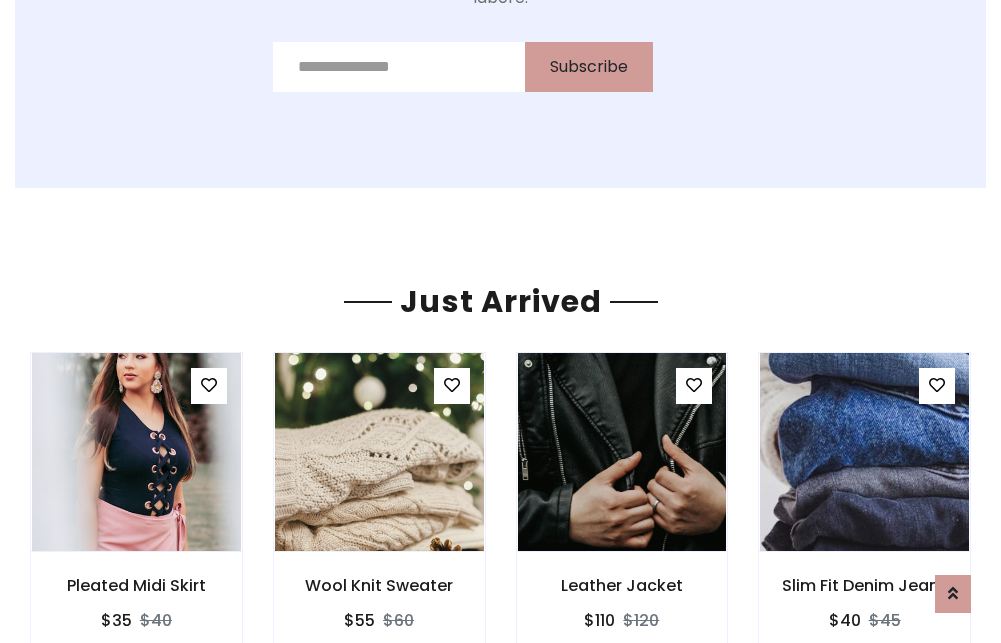 click on "Casual Cotton T-Shirt
$15.99
$19.99" at bounding box center [626, -441] 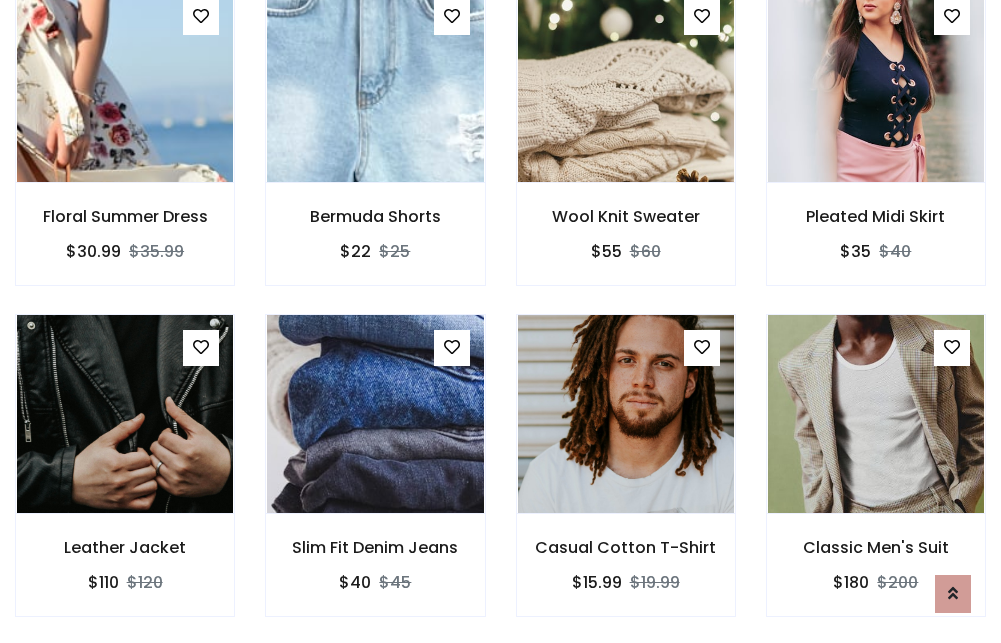 scroll, scrollTop: 2090, scrollLeft: 0, axis: vertical 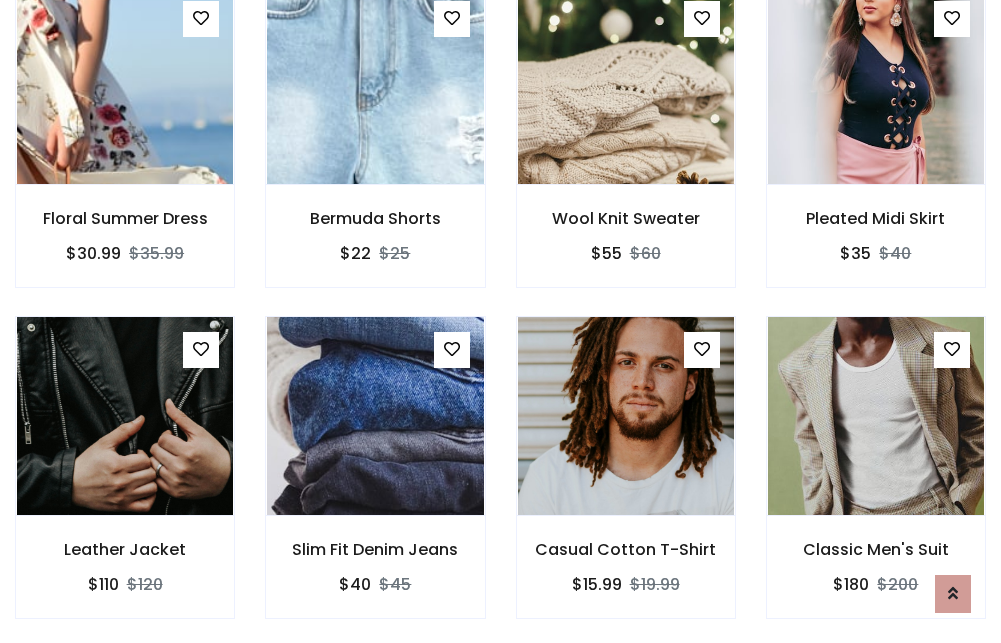 click on "Casual Cotton T-Shirt
$15.99
$19.99" at bounding box center [626, 481] 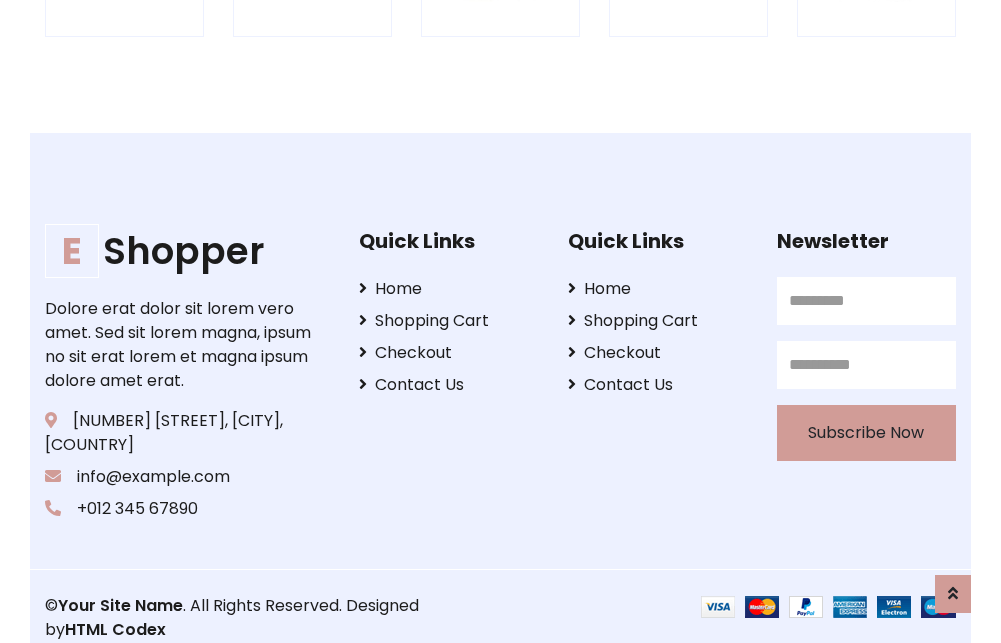 scroll, scrollTop: 3807, scrollLeft: 0, axis: vertical 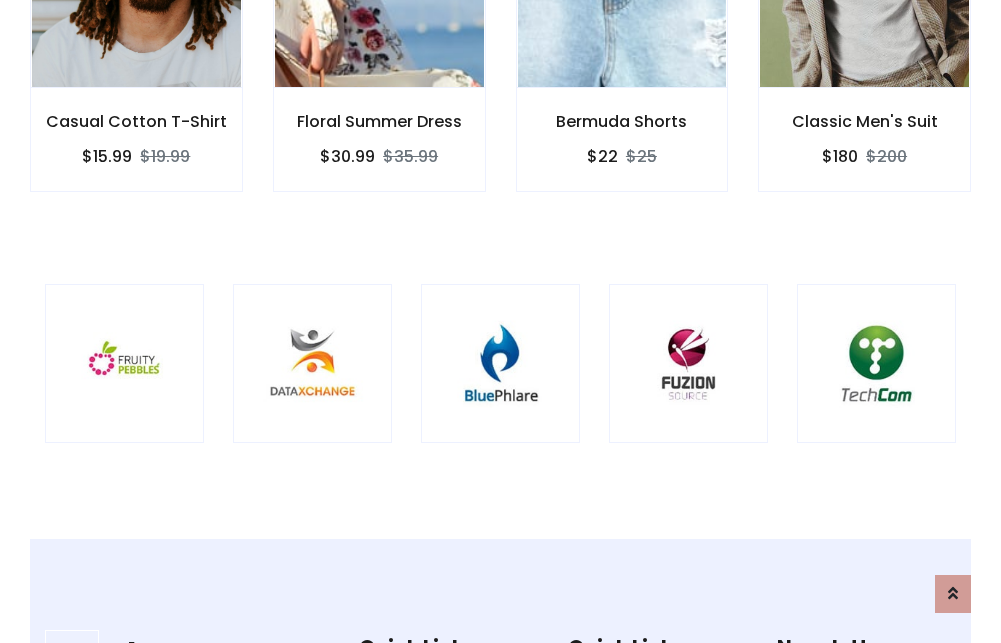click at bounding box center (500, 363) 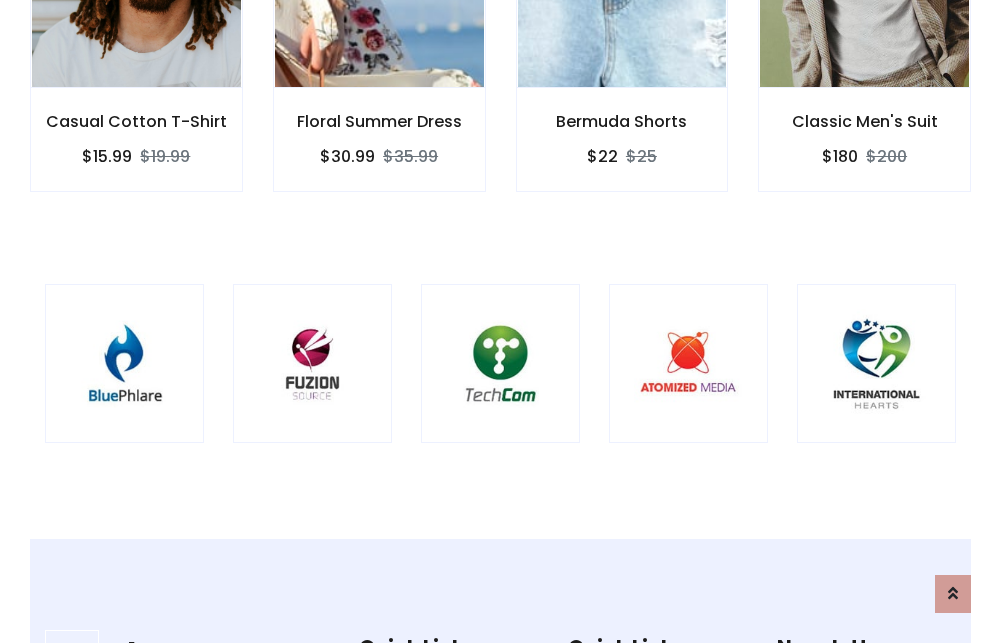 click at bounding box center [500, 363] 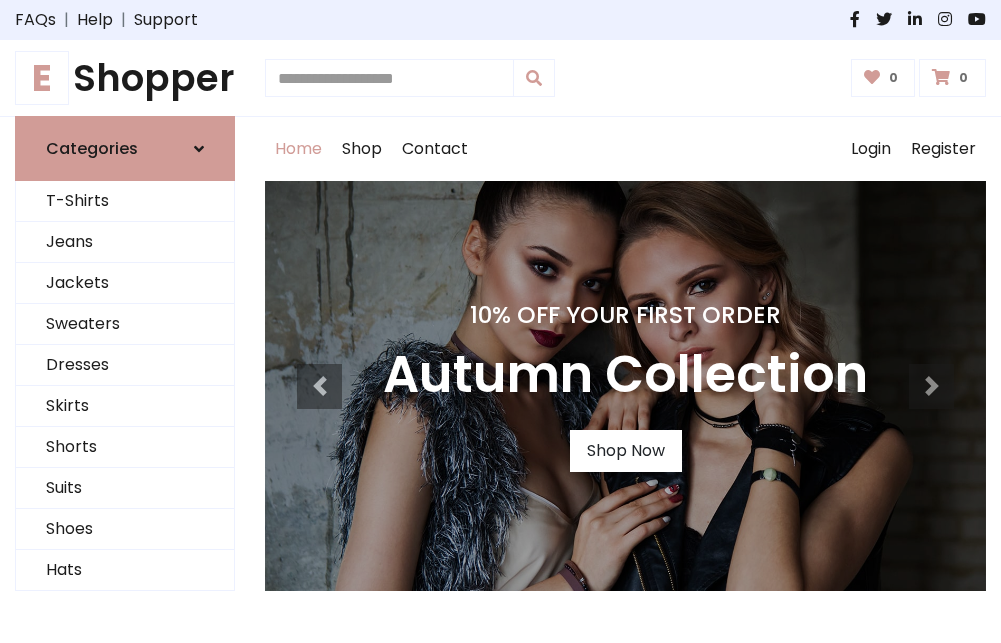 scroll, scrollTop: 0, scrollLeft: 0, axis: both 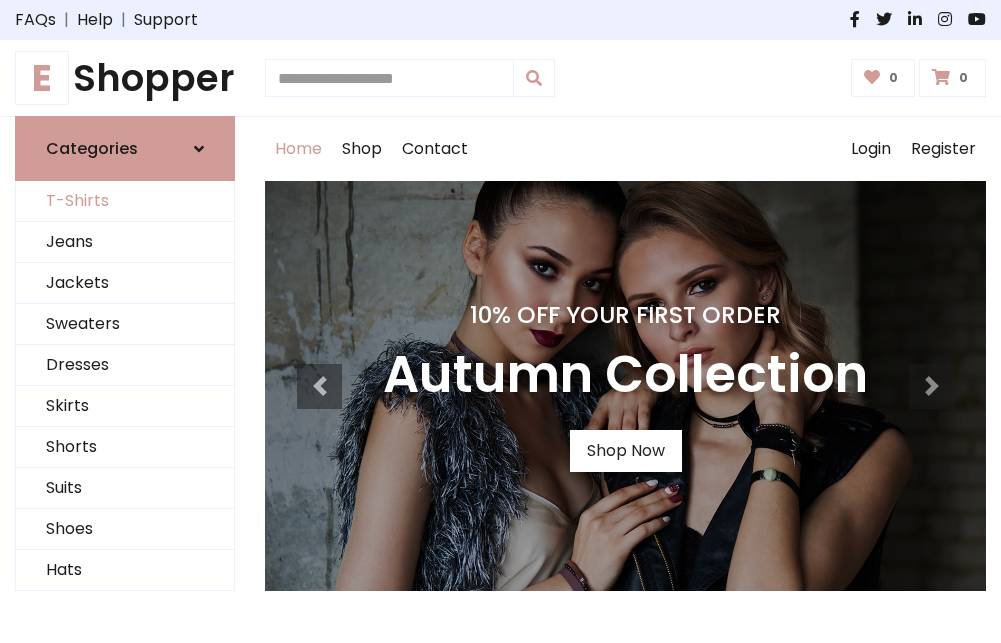 click on "T-Shirts" at bounding box center [125, 201] 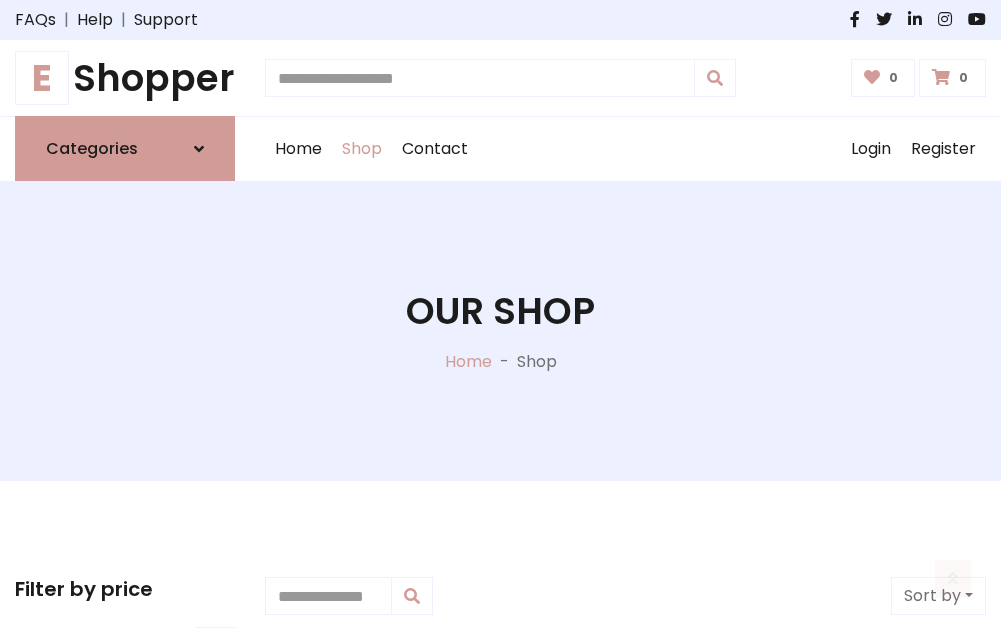 scroll, scrollTop: 802, scrollLeft: 0, axis: vertical 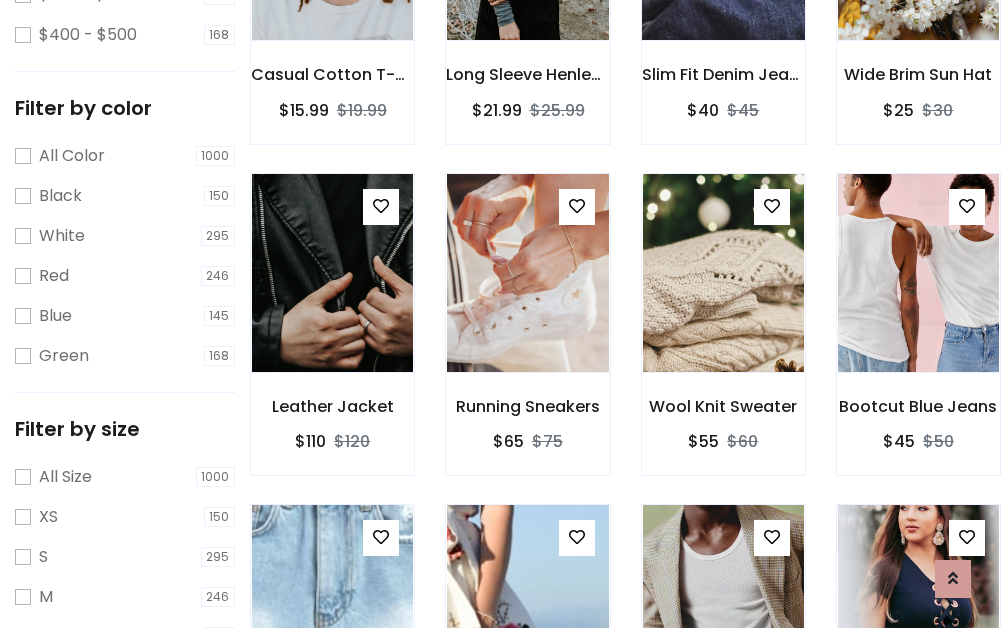 click at bounding box center [723, -59] 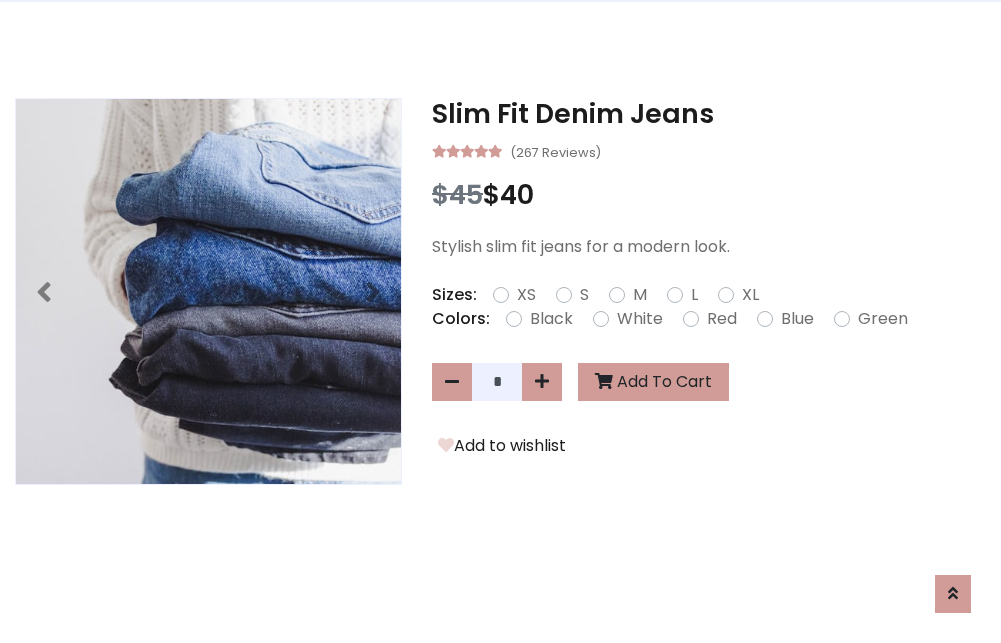 scroll, scrollTop: 0, scrollLeft: 0, axis: both 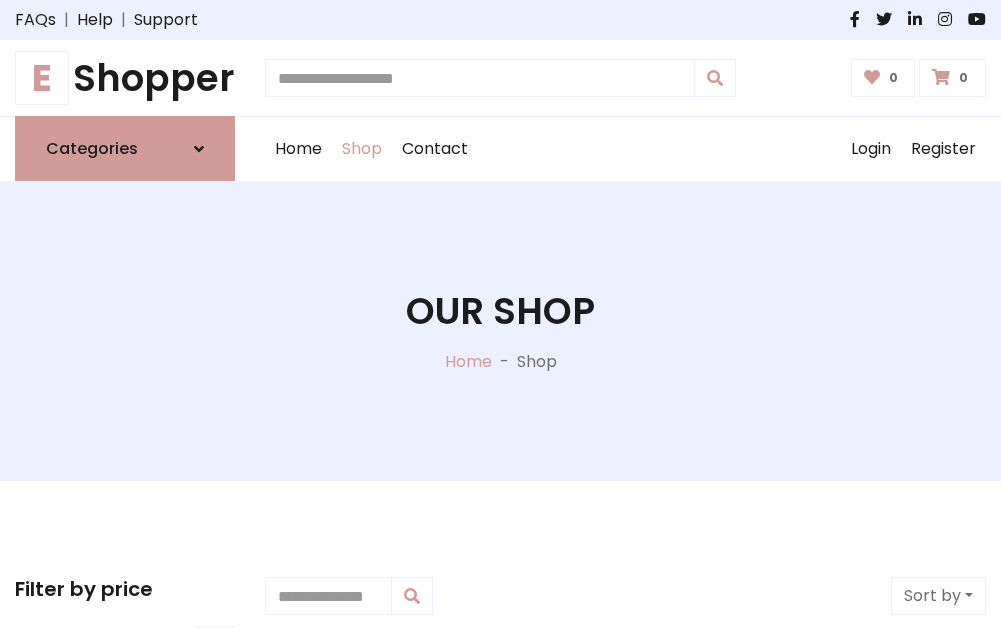 click on "E Shopper" at bounding box center (125, 78) 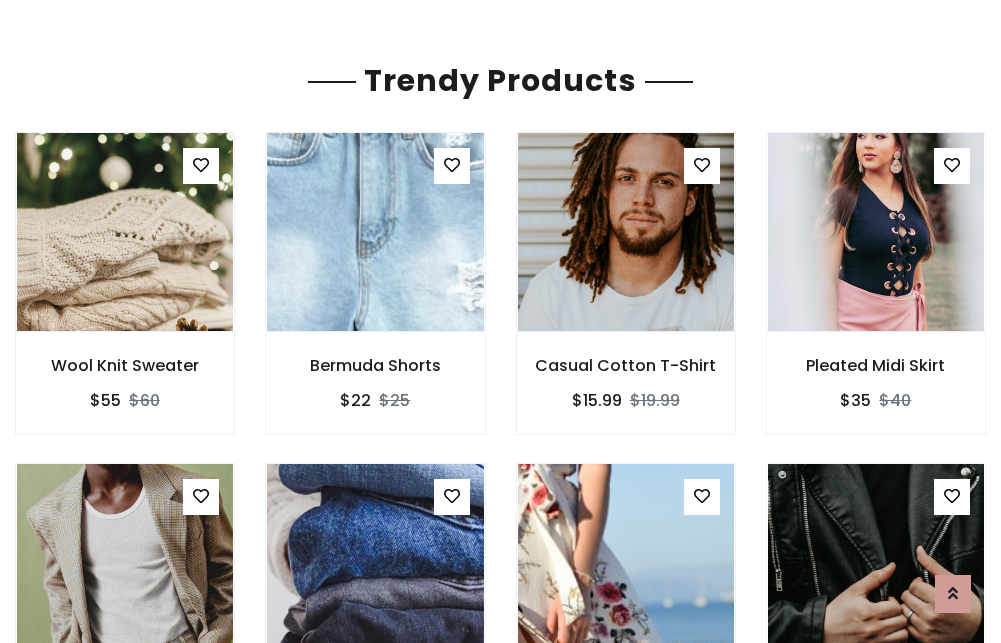 scroll, scrollTop: 118, scrollLeft: 0, axis: vertical 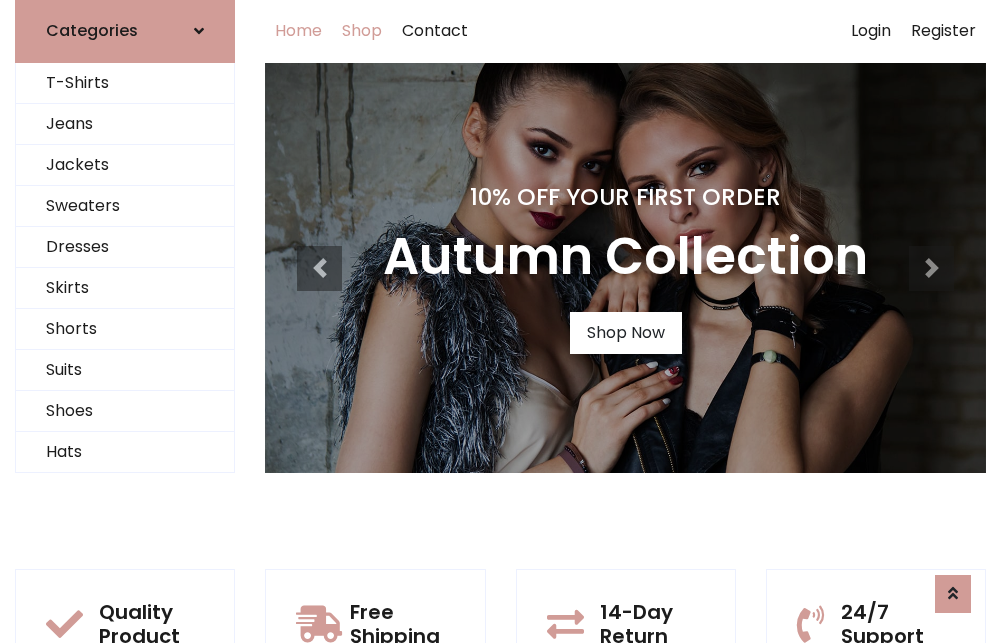 click on "Shop" at bounding box center [362, 31] 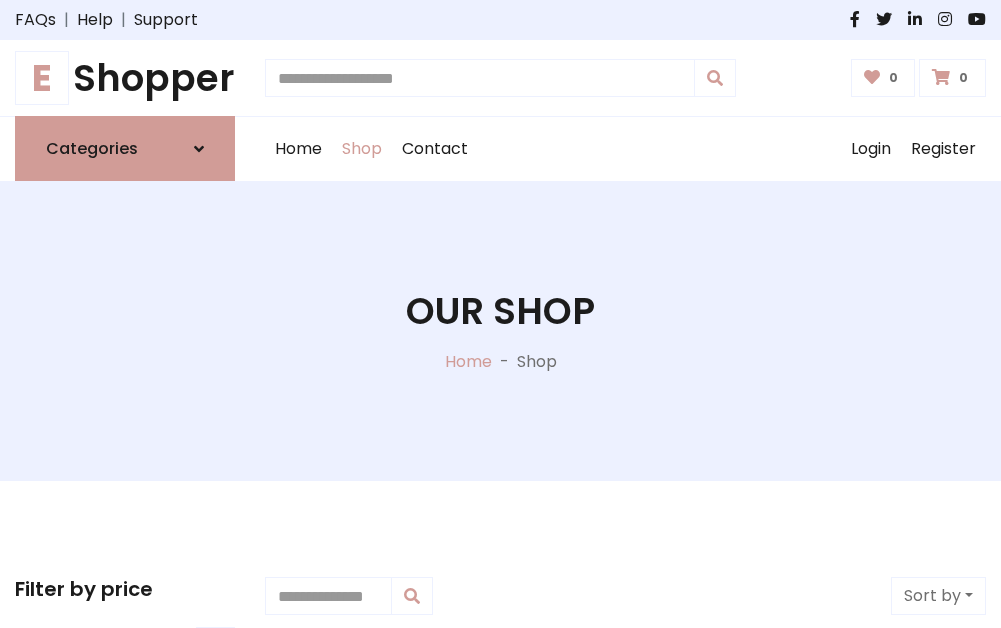 scroll, scrollTop: 0, scrollLeft: 0, axis: both 